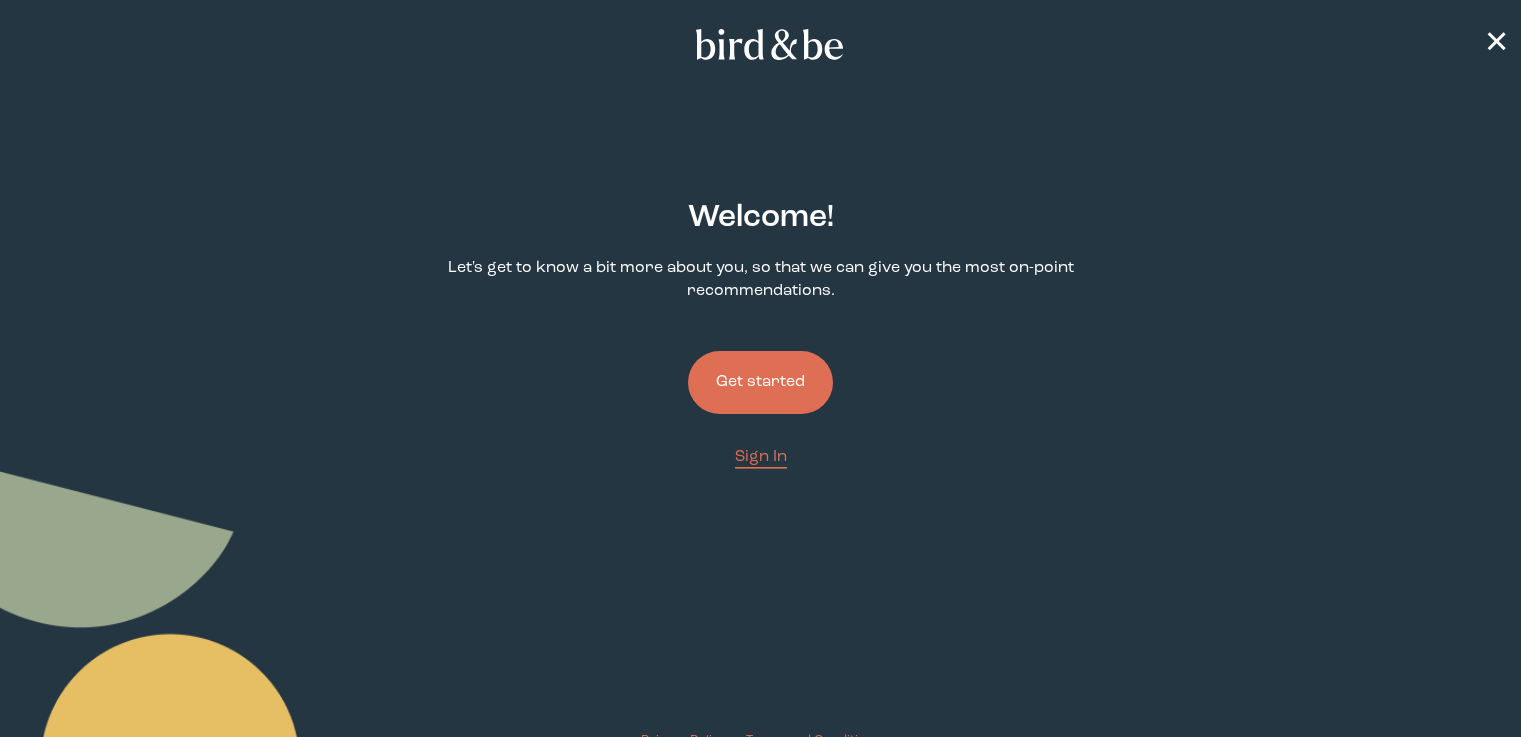 scroll, scrollTop: 0, scrollLeft: 0, axis: both 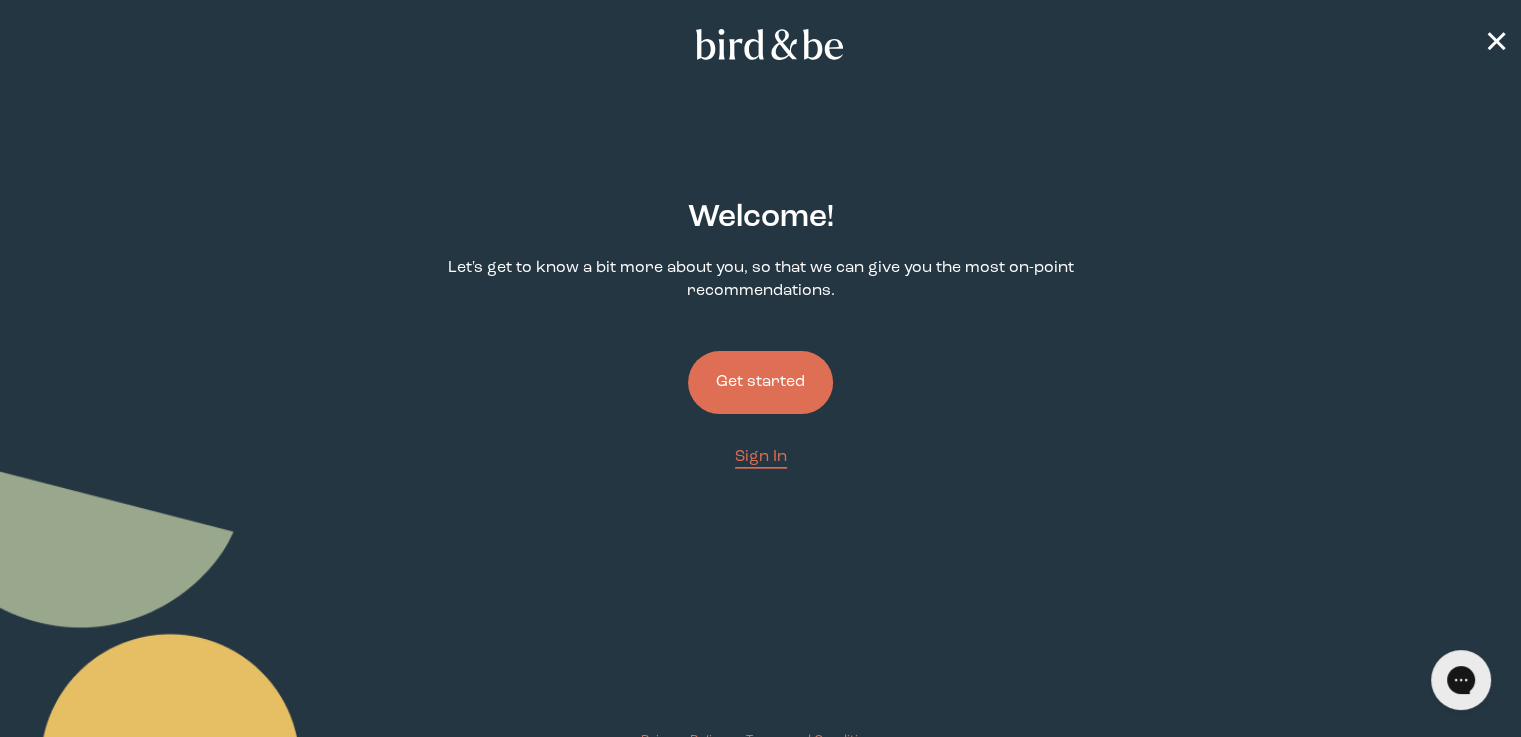click on "Get started" at bounding box center (760, 382) 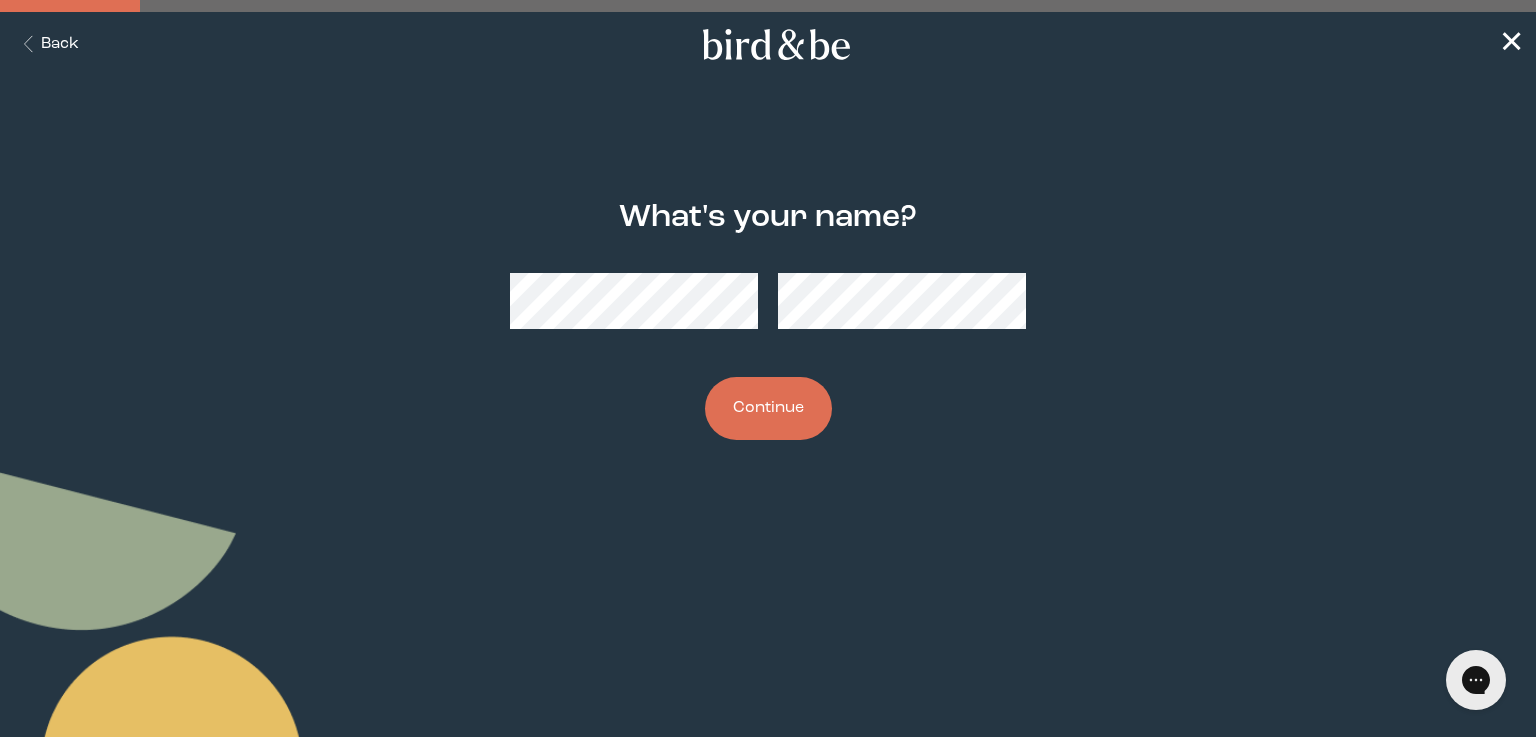 click on "Continue" at bounding box center [768, 408] 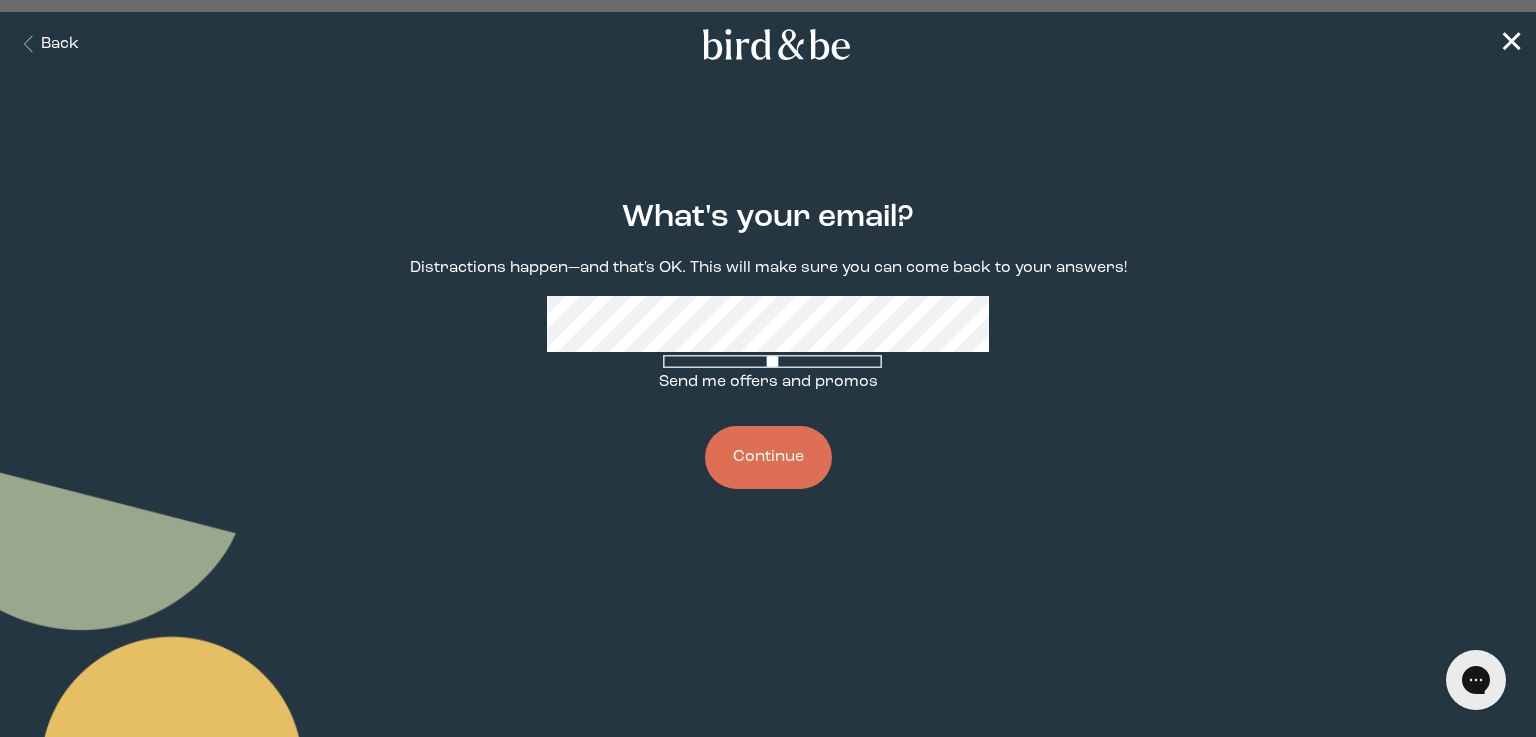 click on "What's your email? Distractions happen—and that's OK. This will make sure you can come back to your answers! Send me offers and promos Continue" at bounding box center [768, 345] 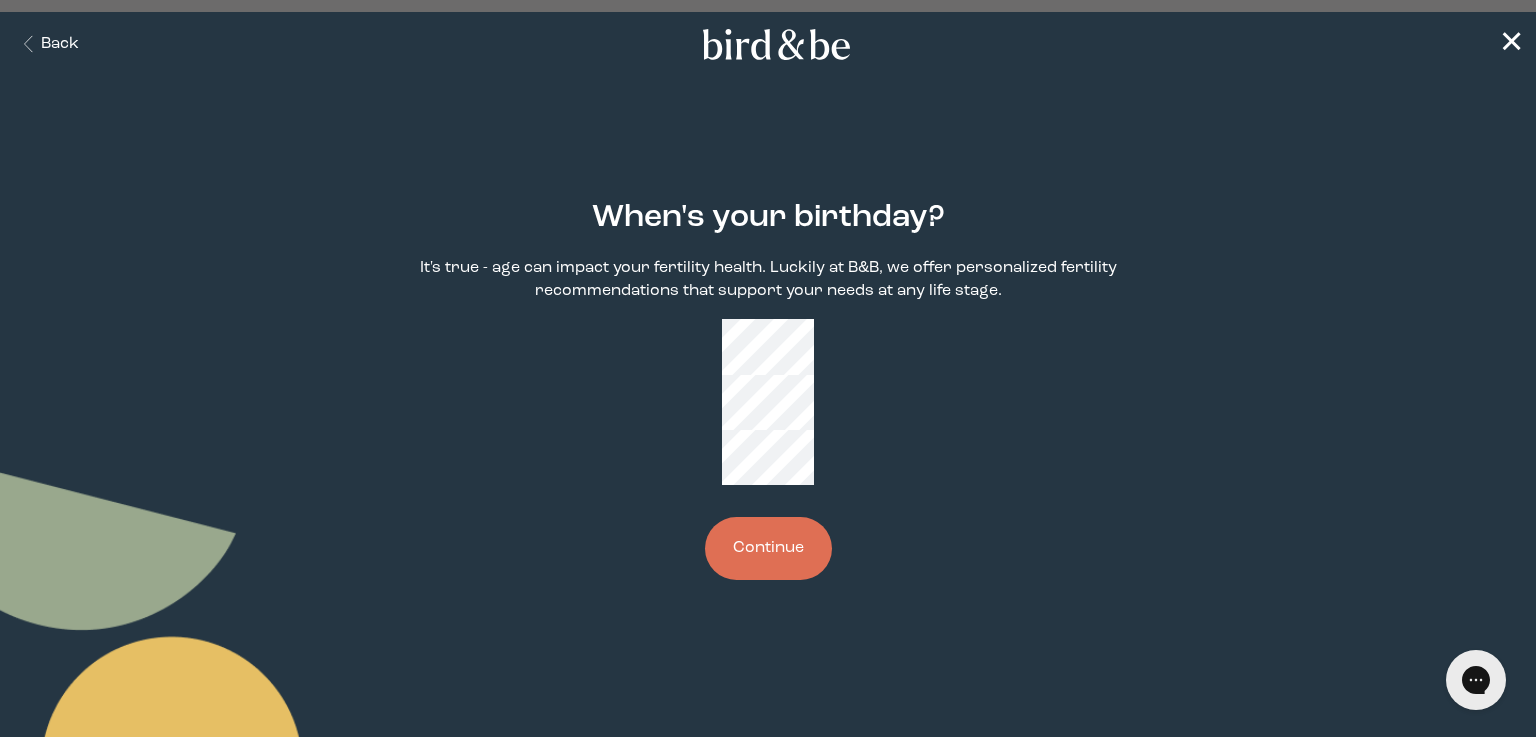 click on "Continue" at bounding box center [768, 548] 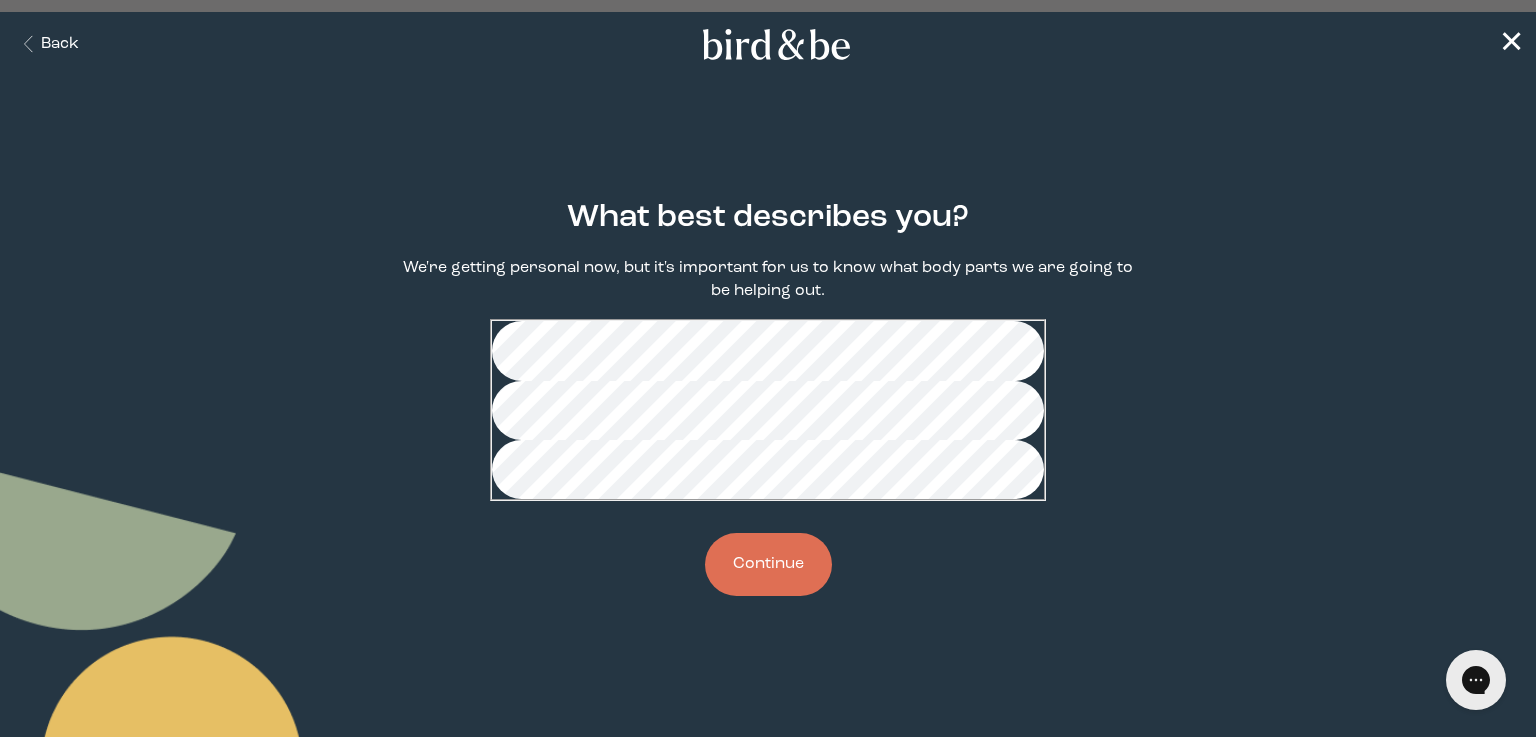 drag, startPoint x: 792, startPoint y: 610, endPoint x: 1333, endPoint y: 628, distance: 541.2994 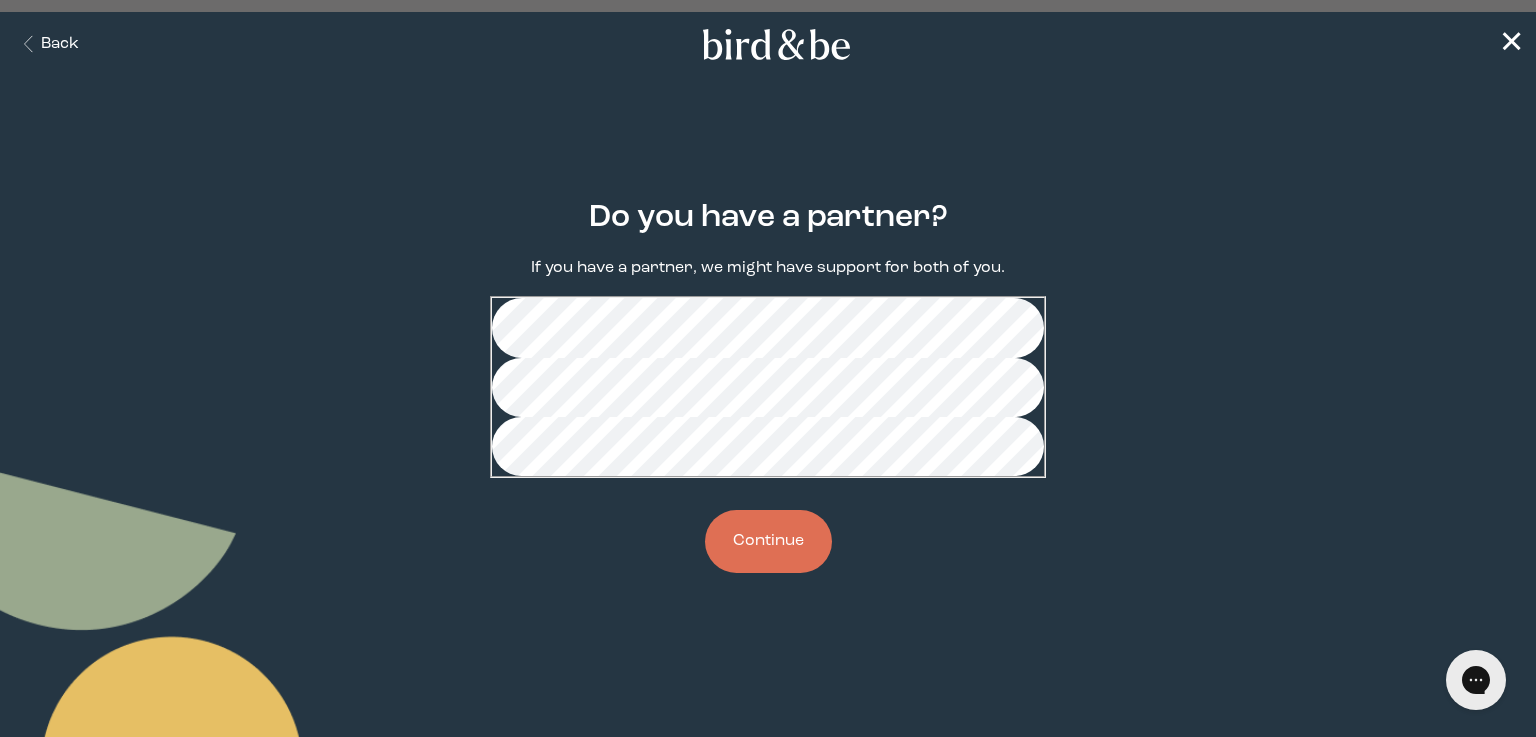 click on "Continue" at bounding box center (768, 541) 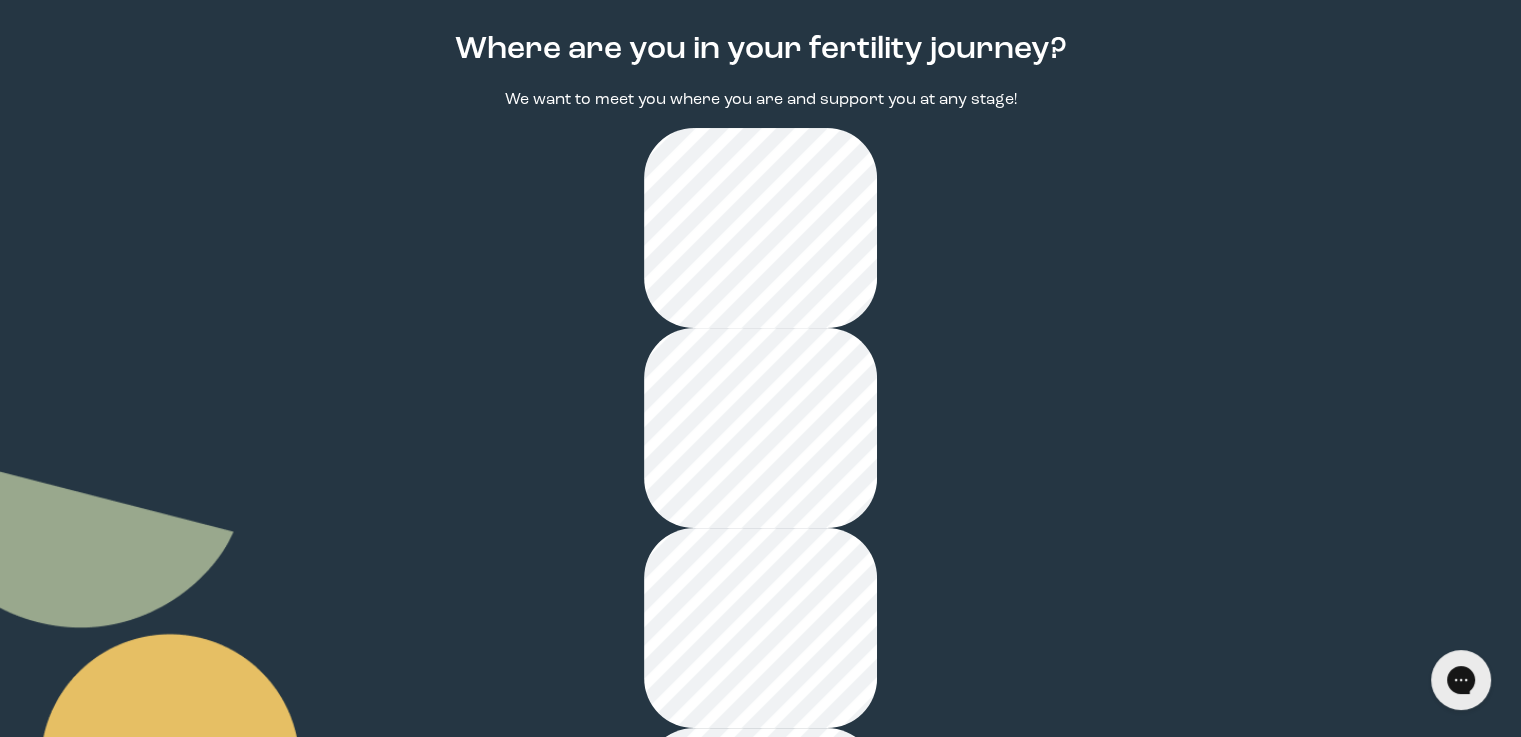 scroll, scrollTop: 195, scrollLeft: 0, axis: vertical 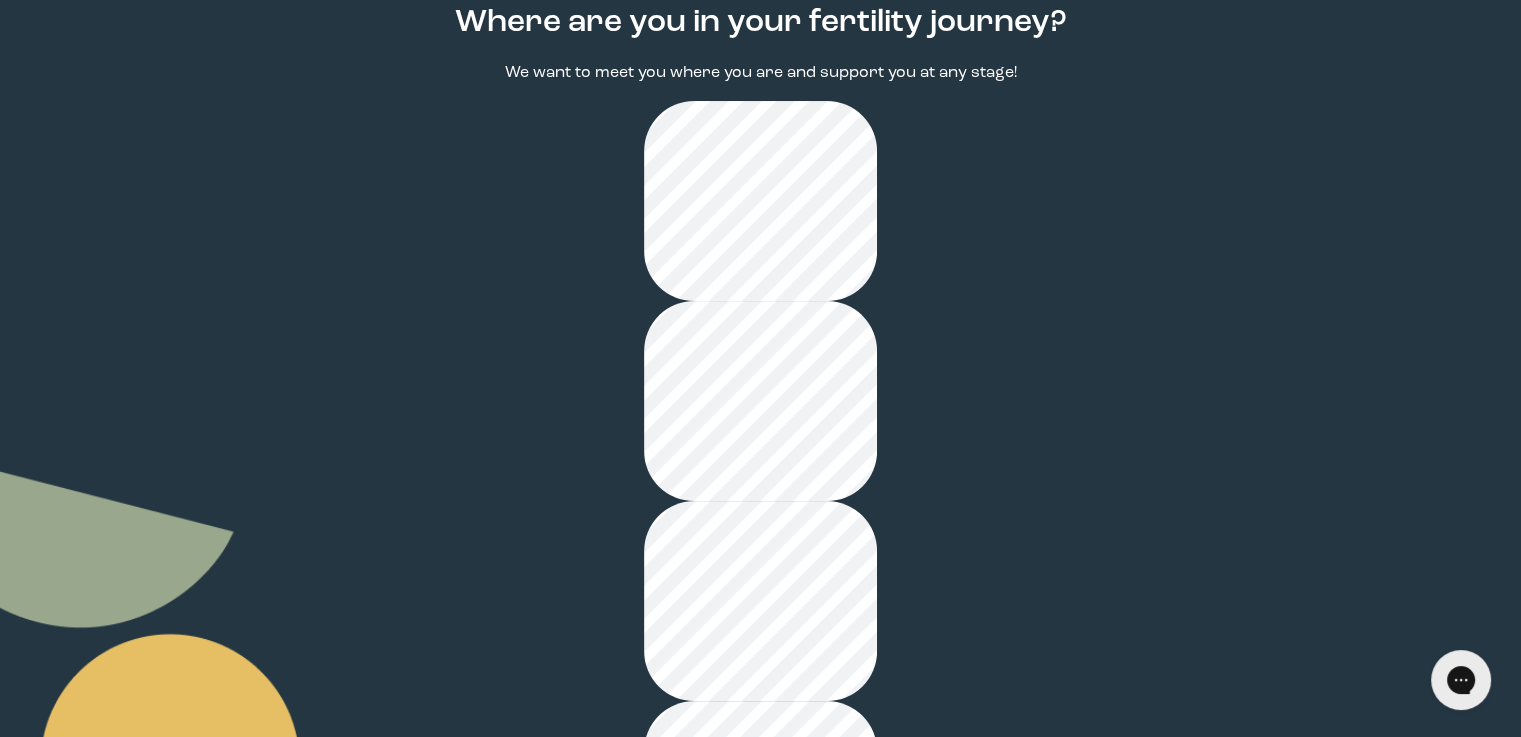 click on "Continue" at bounding box center (760, 1427) 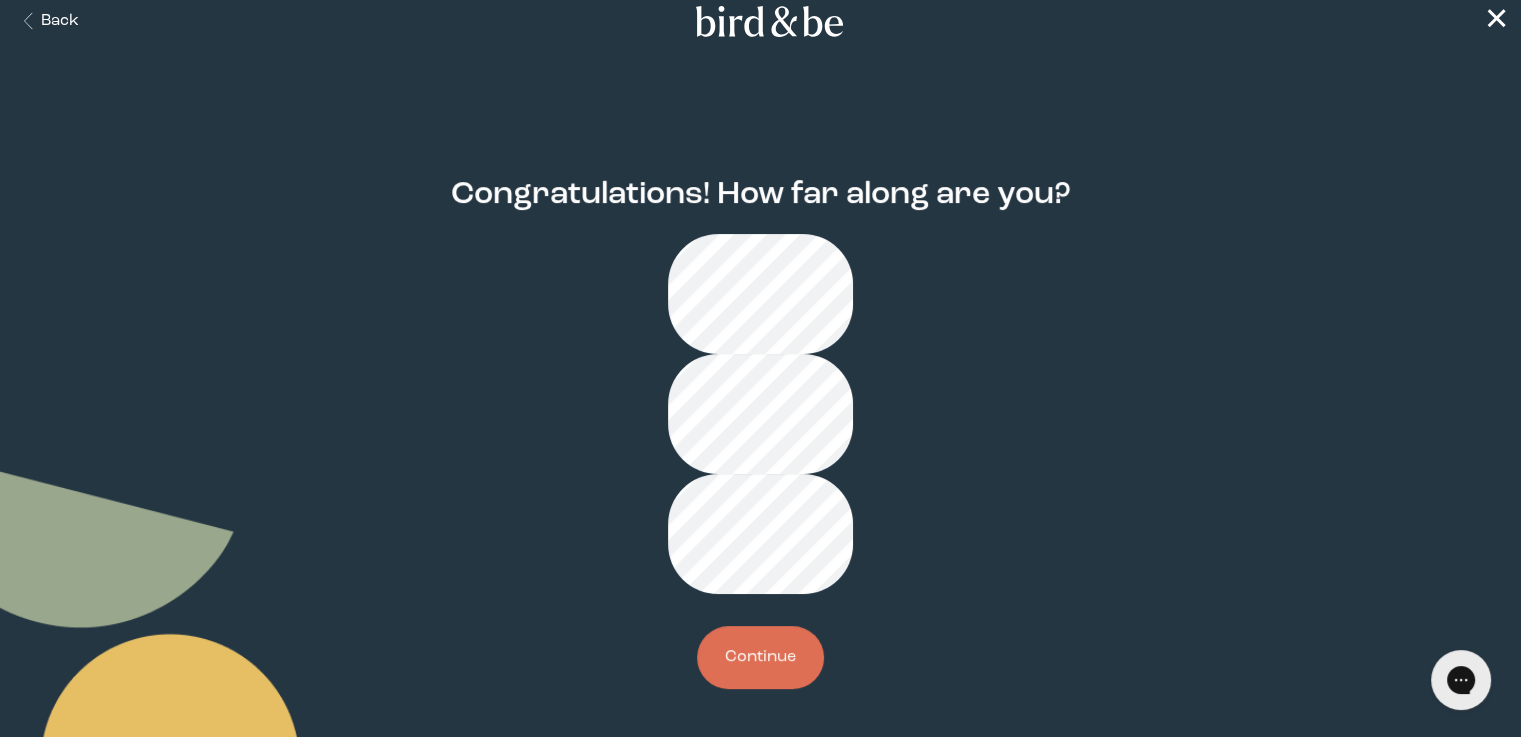 scroll, scrollTop: 0, scrollLeft: 0, axis: both 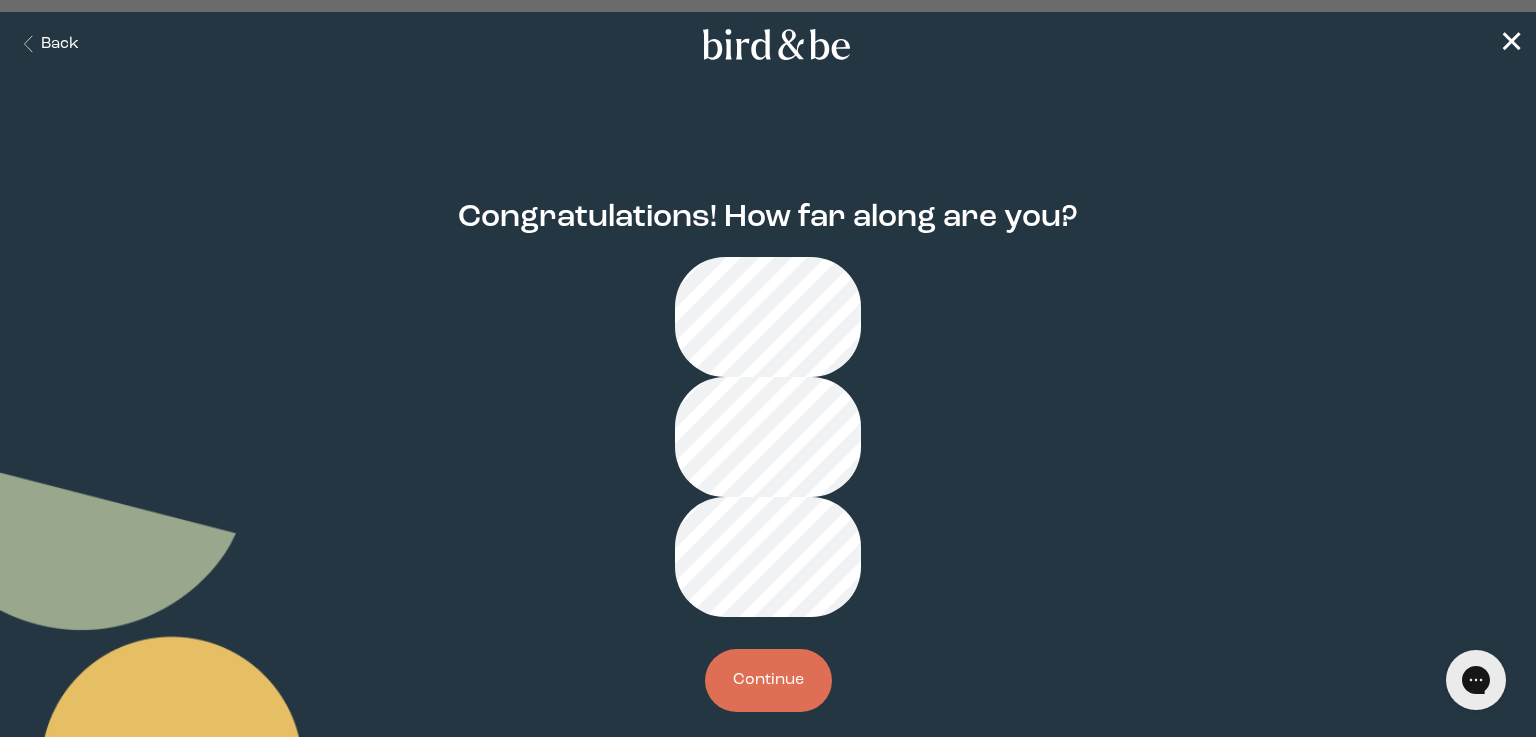 drag, startPoint x: 781, startPoint y: 454, endPoint x: 1406, endPoint y: 540, distance: 630.88904 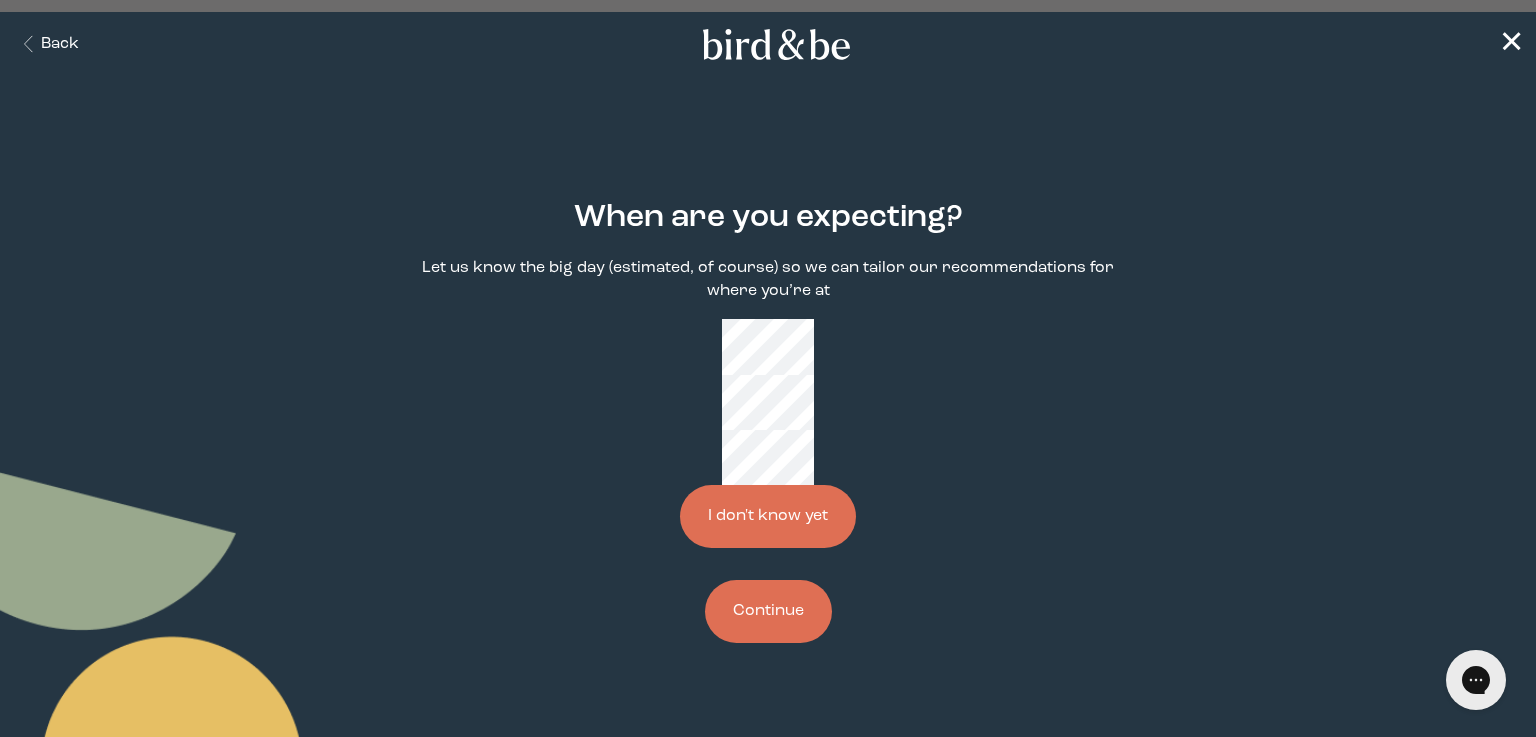 click on "plus-circle minus-circle close-circle Bird & Be Logo Bird & Be Logo arrow-left Leaf Search Seeds Hands with Leaf Seed with Sprout Flower Calendar with Leaf Cart Back ✕ When are you expecting? Let us know the big day (estimated, of course) so we can tailor our recommendations for where you’re at I don't know yet Continue
Quiz - Expected Date" at bounding box center (768, 368) 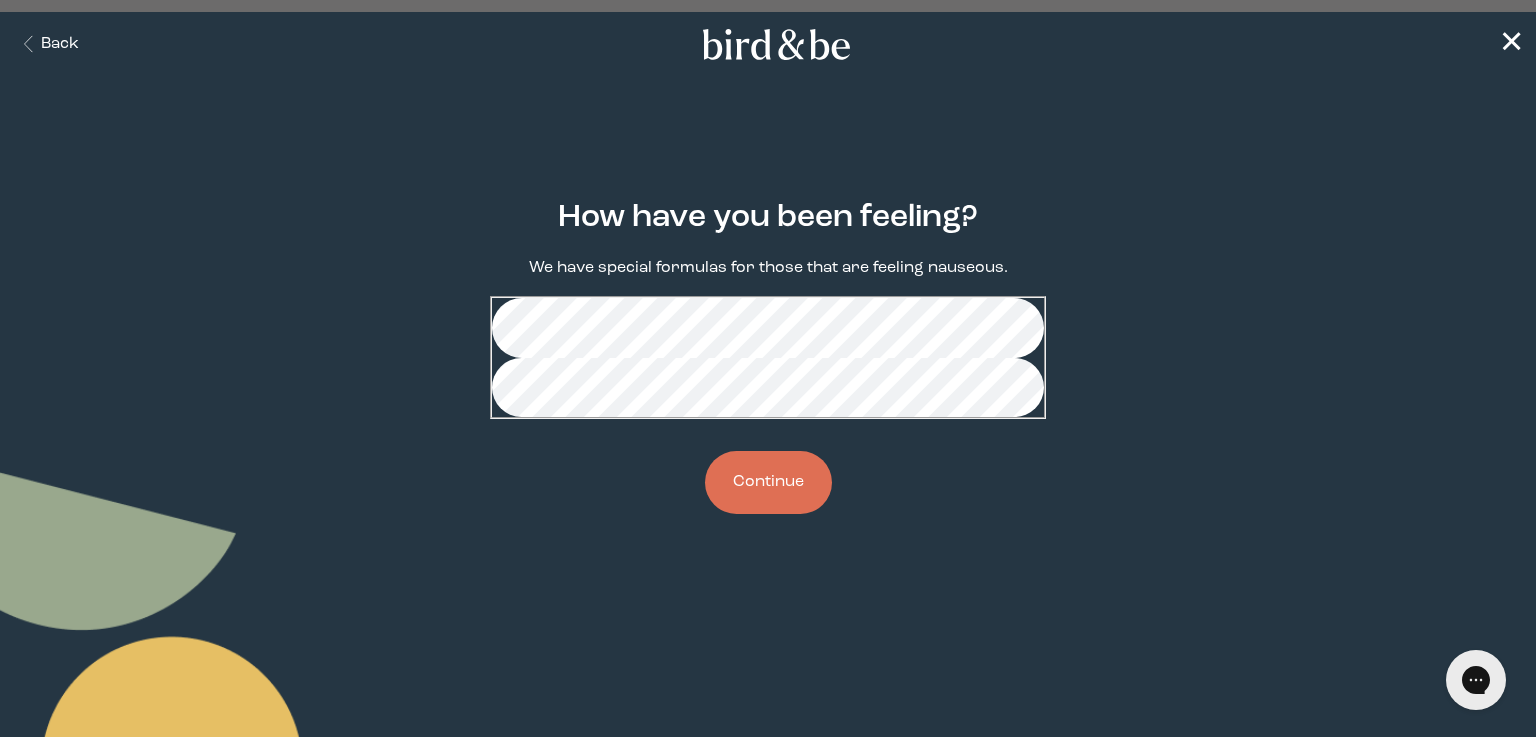 click on "Back" at bounding box center (47, 44) 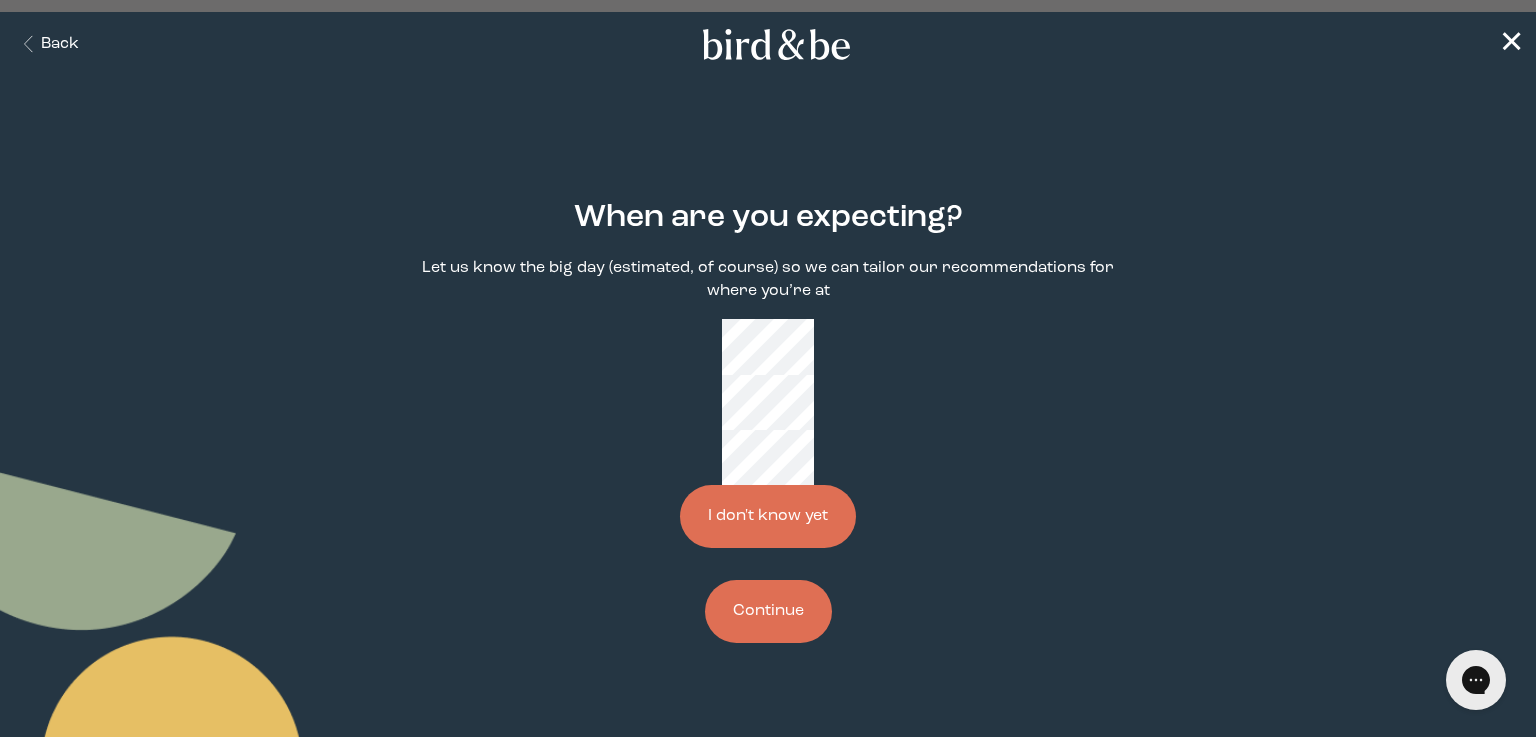 click on "I don't know yet" at bounding box center [768, 516] 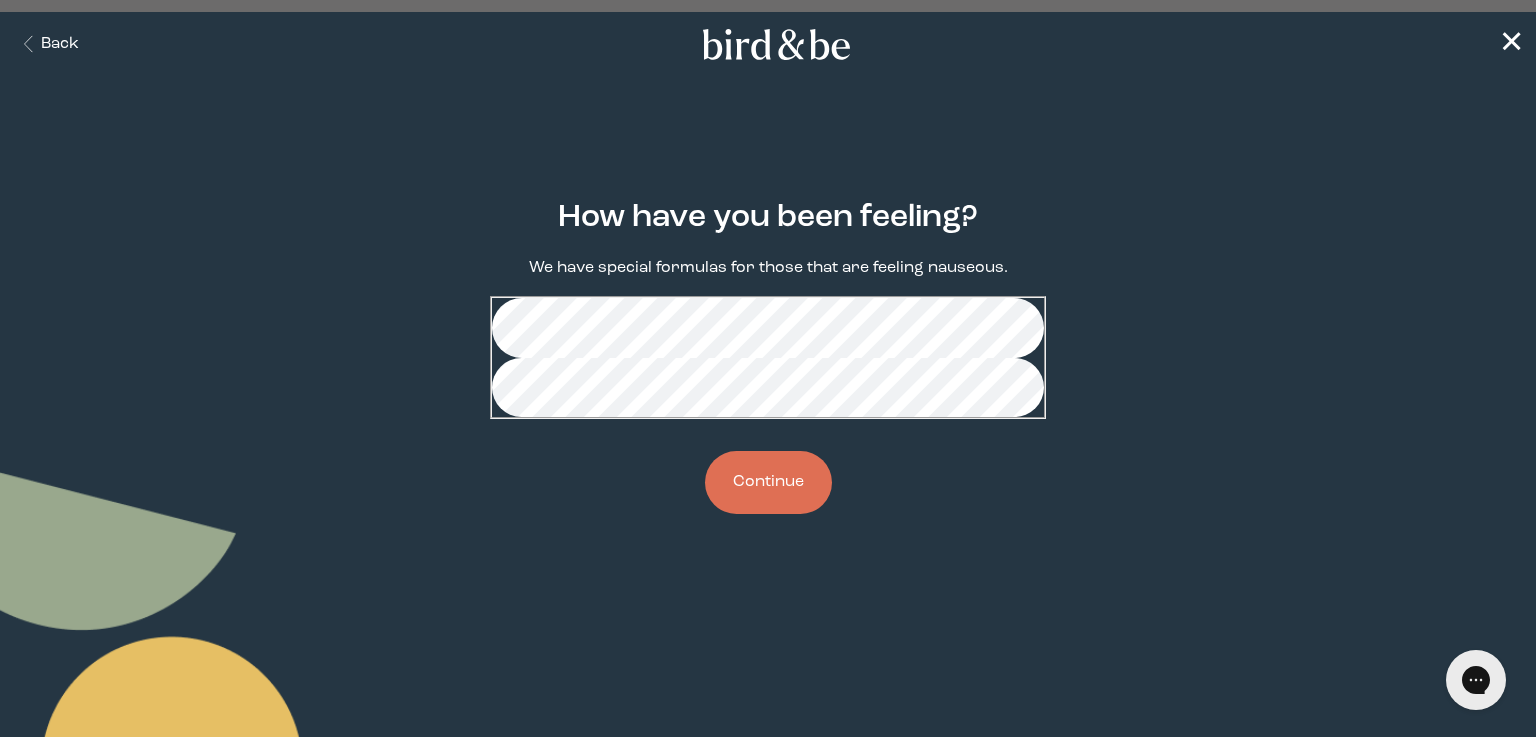 click on "Continue" at bounding box center [768, 482] 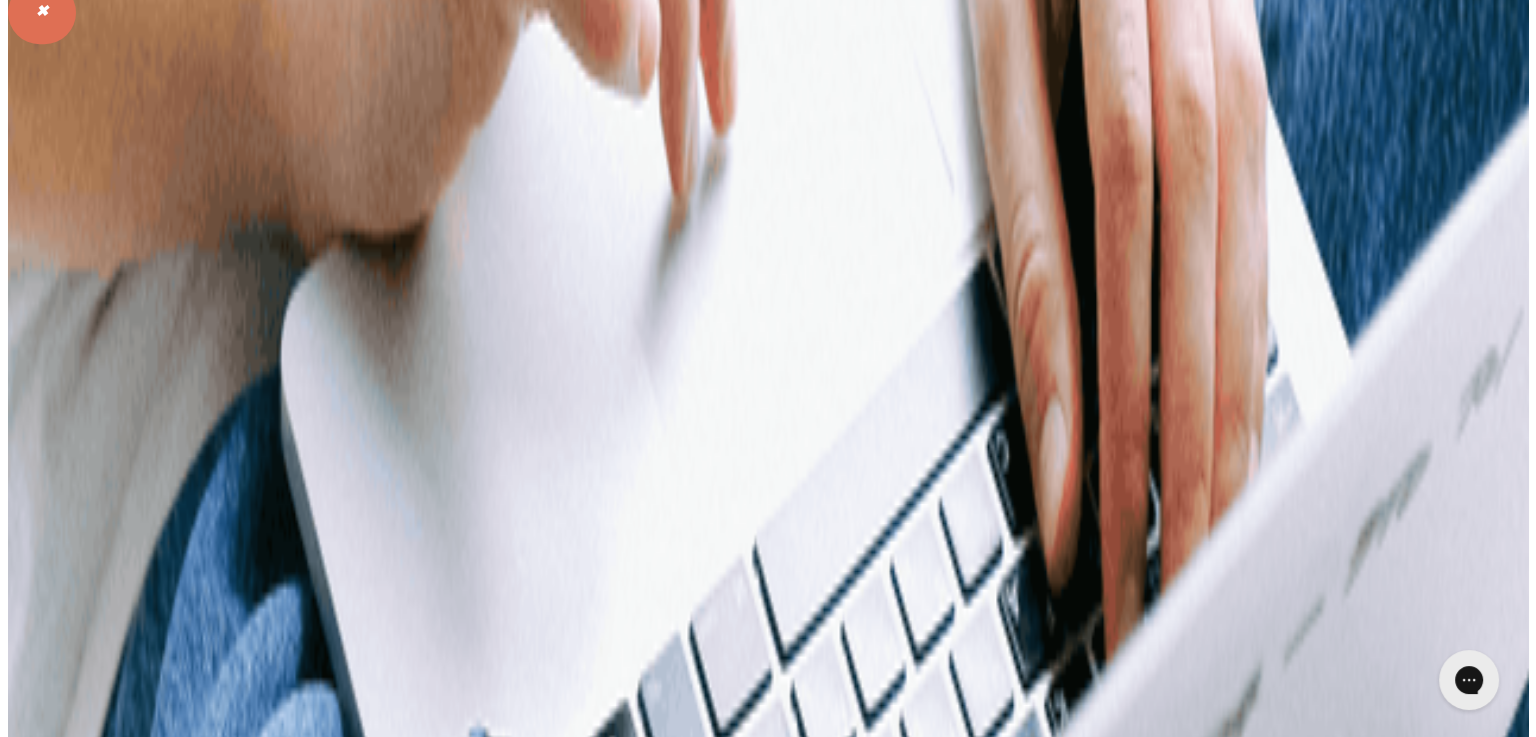 scroll, scrollTop: 1200, scrollLeft: 0, axis: vertical 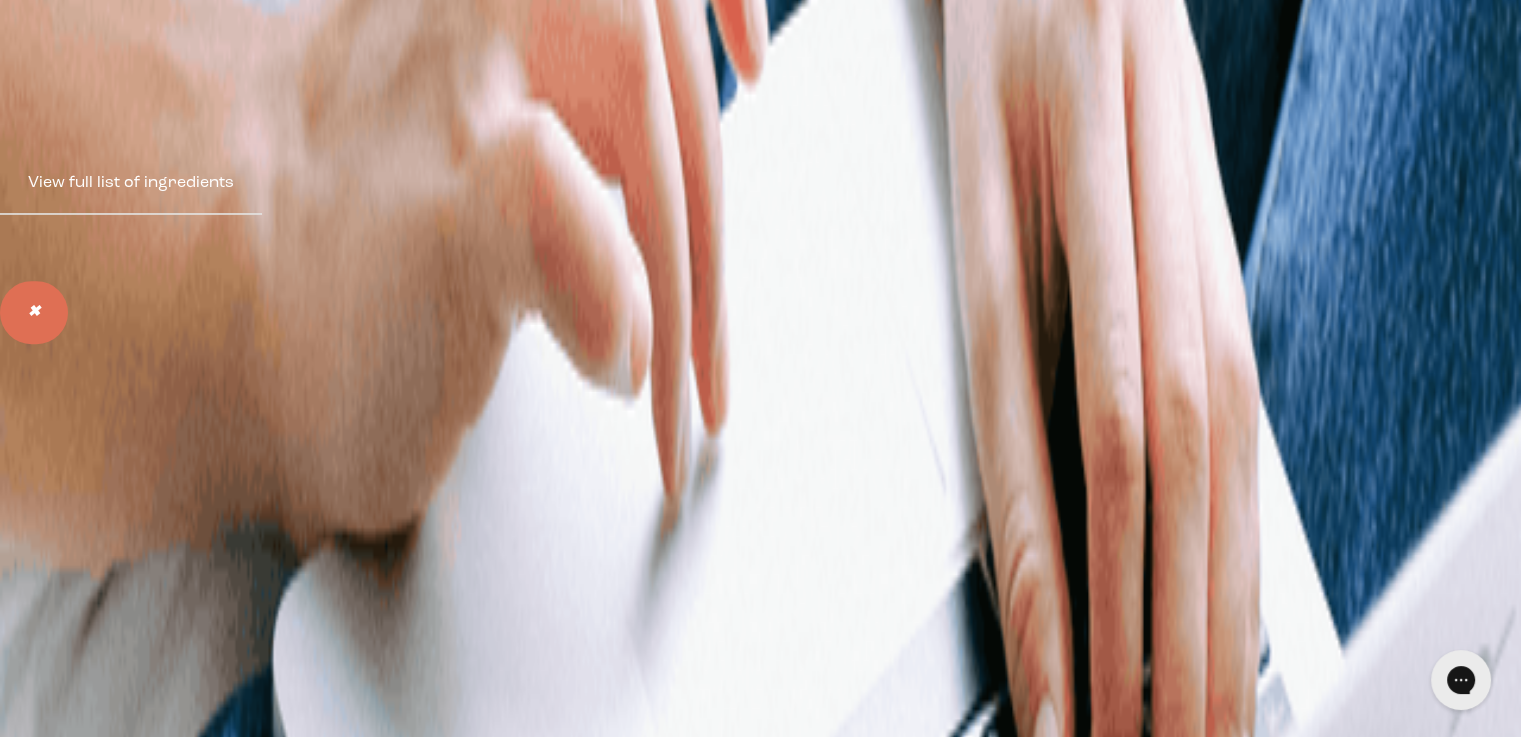 click on "View full list of ingredients" at bounding box center [131, 183] 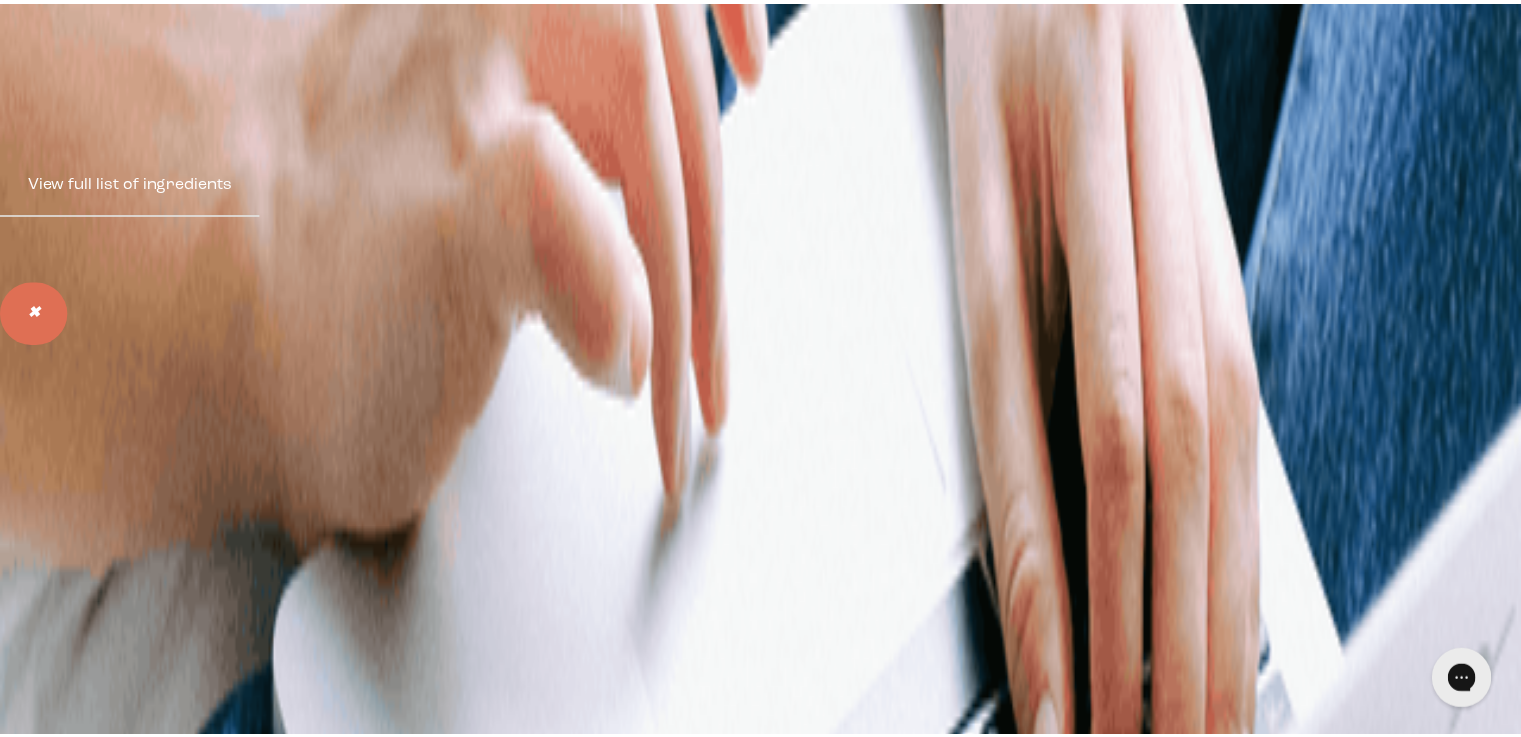scroll, scrollTop: 0, scrollLeft: 0, axis: both 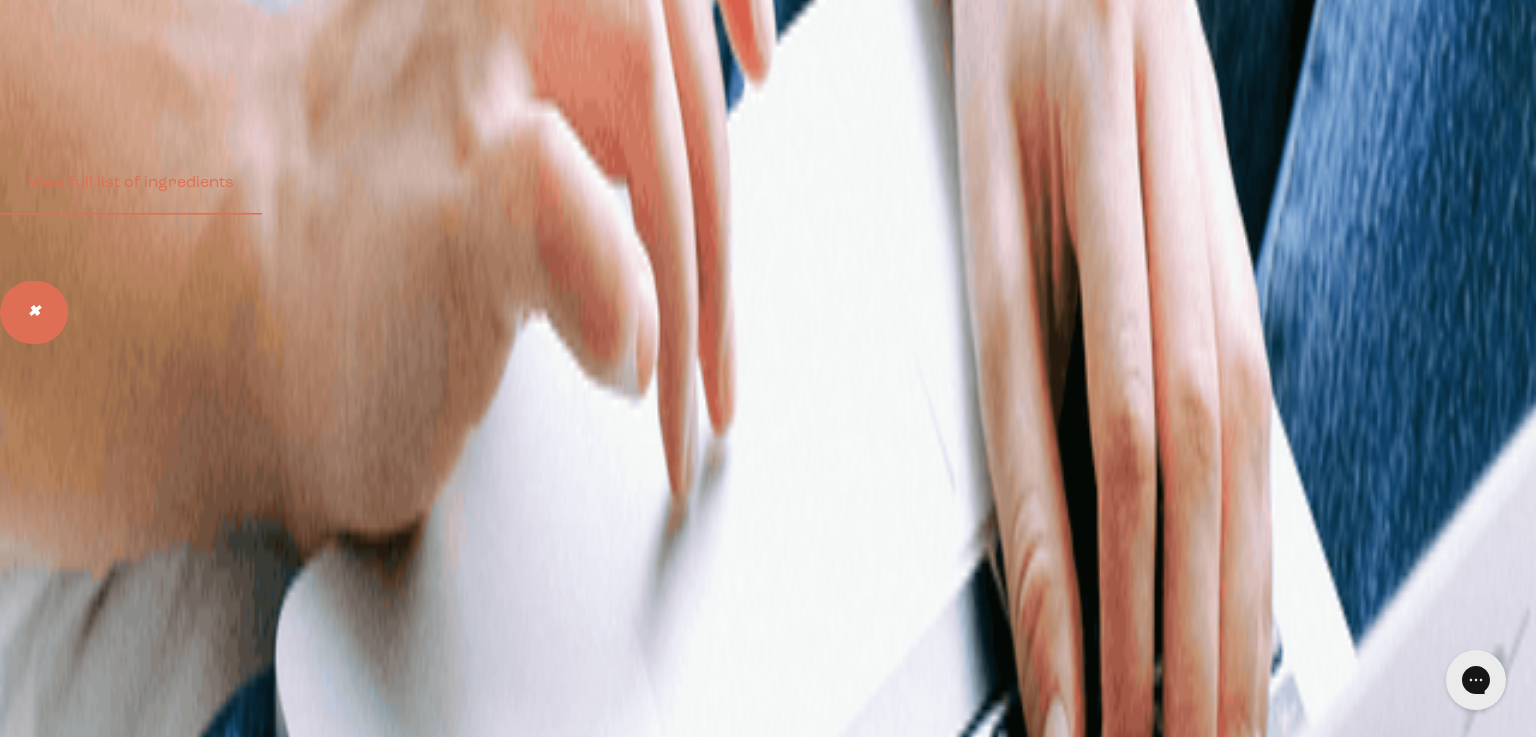 click on "✖" at bounding box center [34, 312] 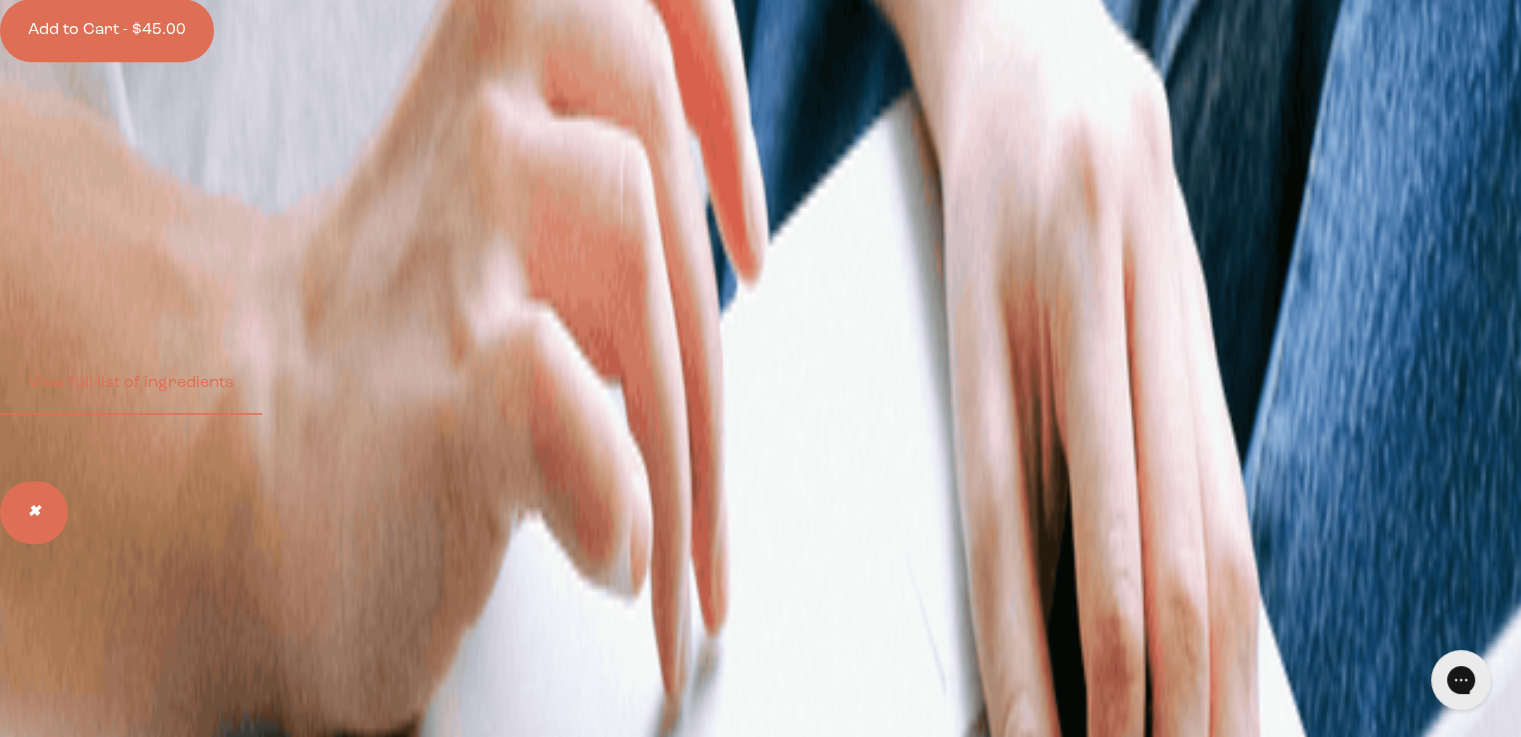 scroll, scrollTop: 1200, scrollLeft: 0, axis: vertical 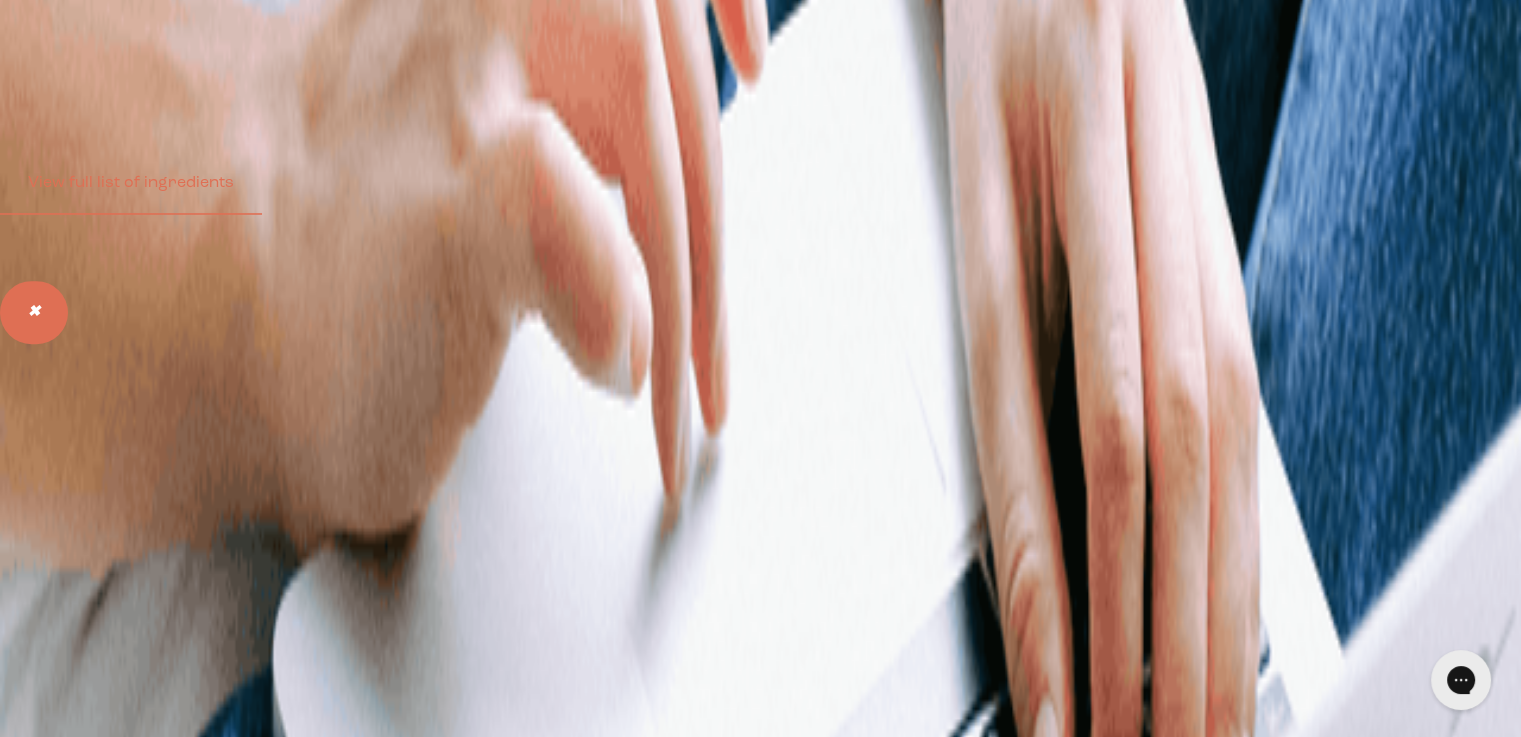 drag, startPoint x: 324, startPoint y: 335, endPoint x: 342, endPoint y: 327, distance: 19.697716 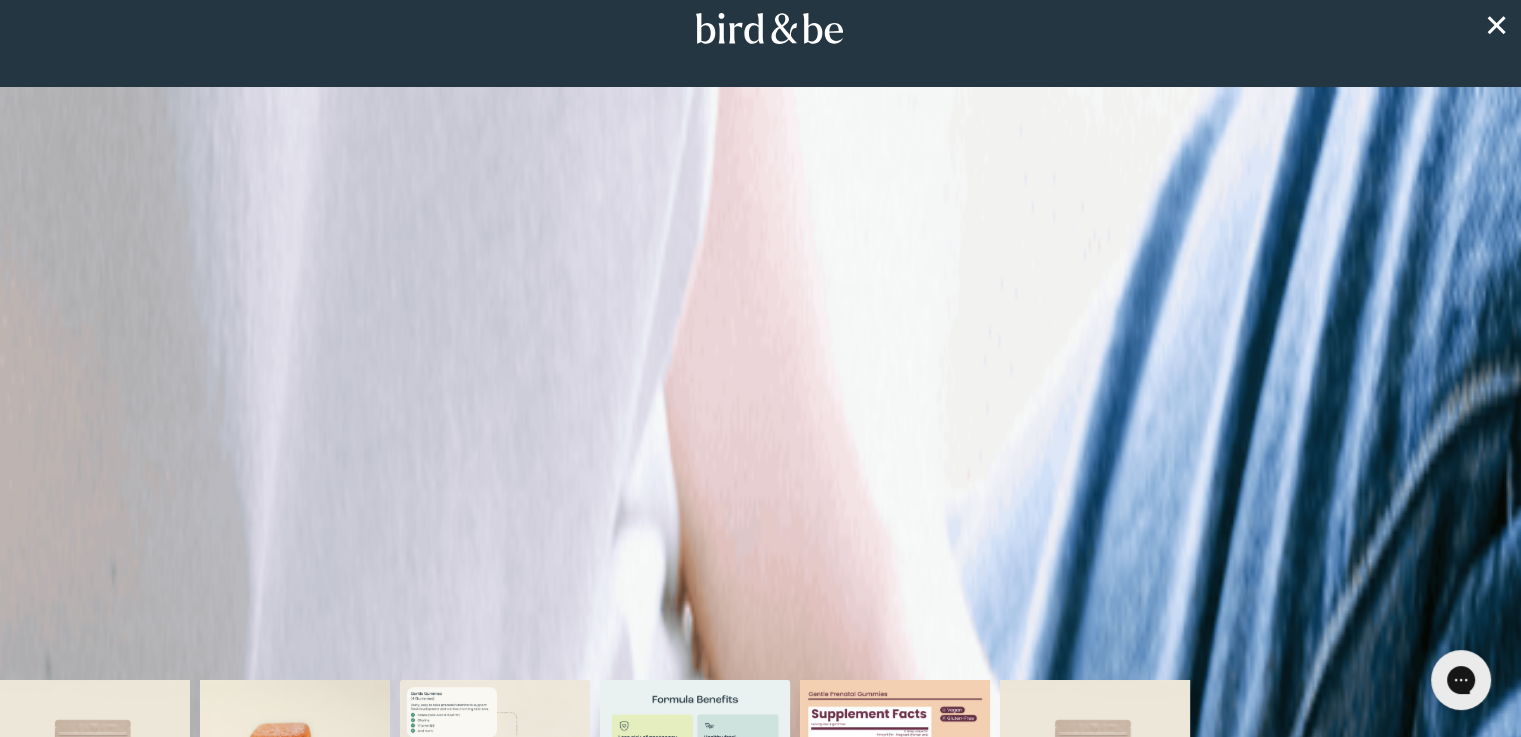 scroll, scrollTop: 0, scrollLeft: 0, axis: both 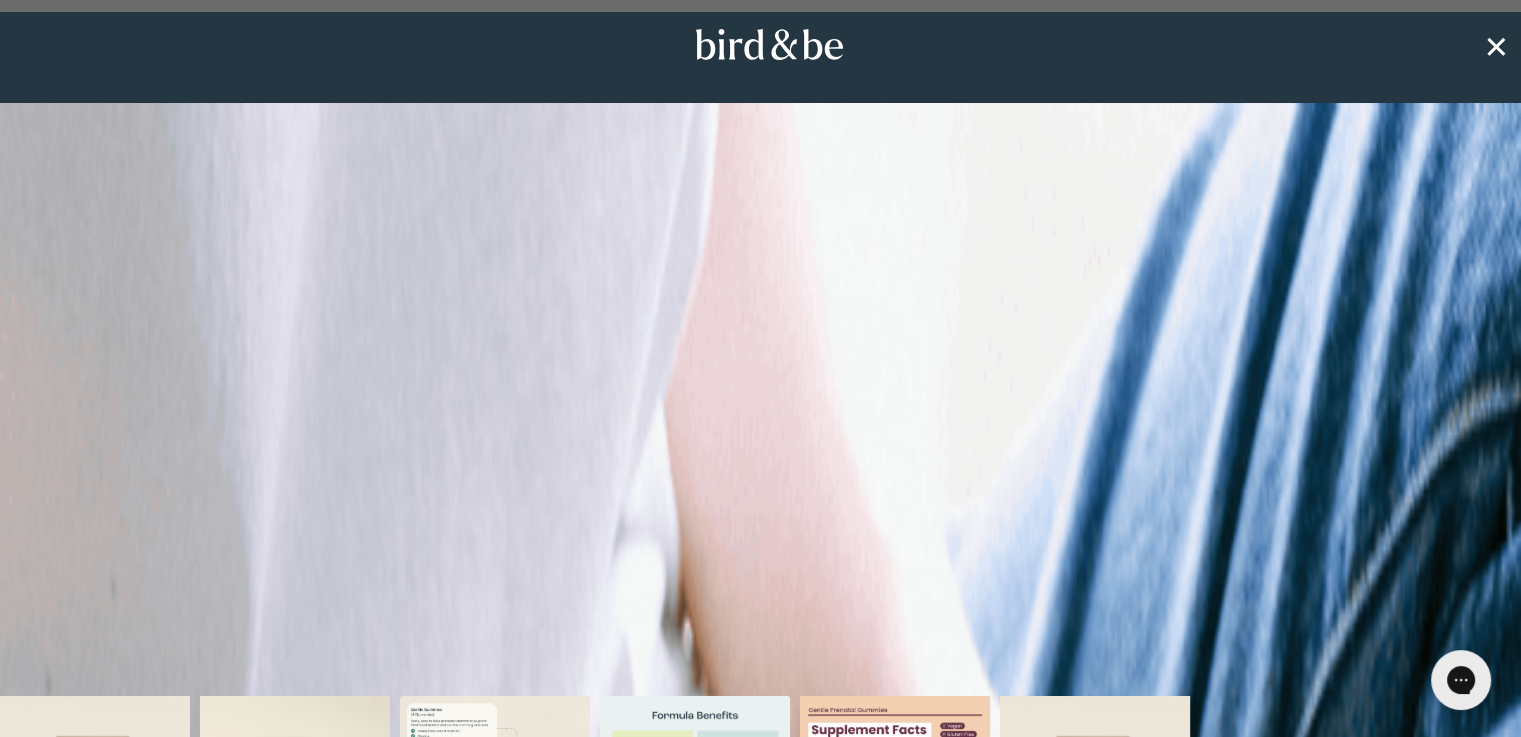 click on "✕" at bounding box center [1496, 45] 